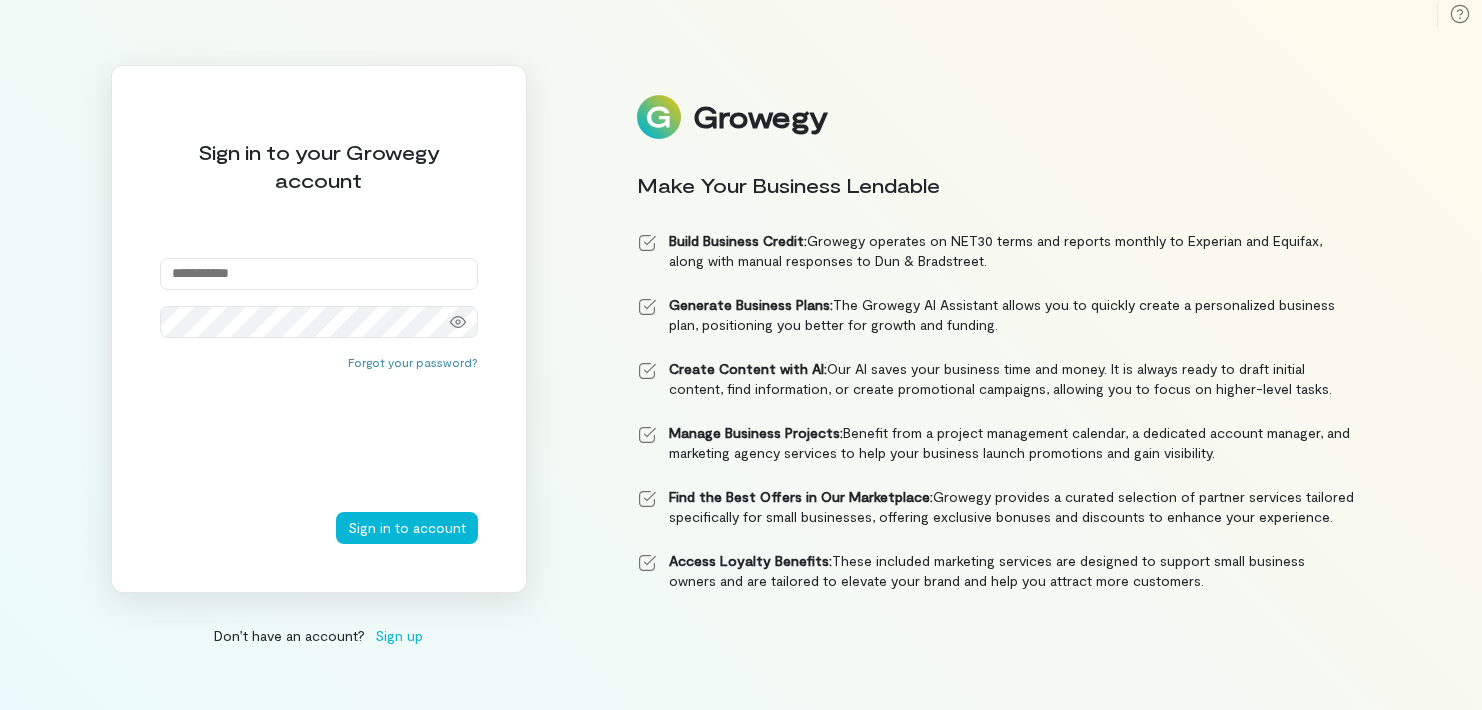 scroll, scrollTop: 0, scrollLeft: 0, axis: both 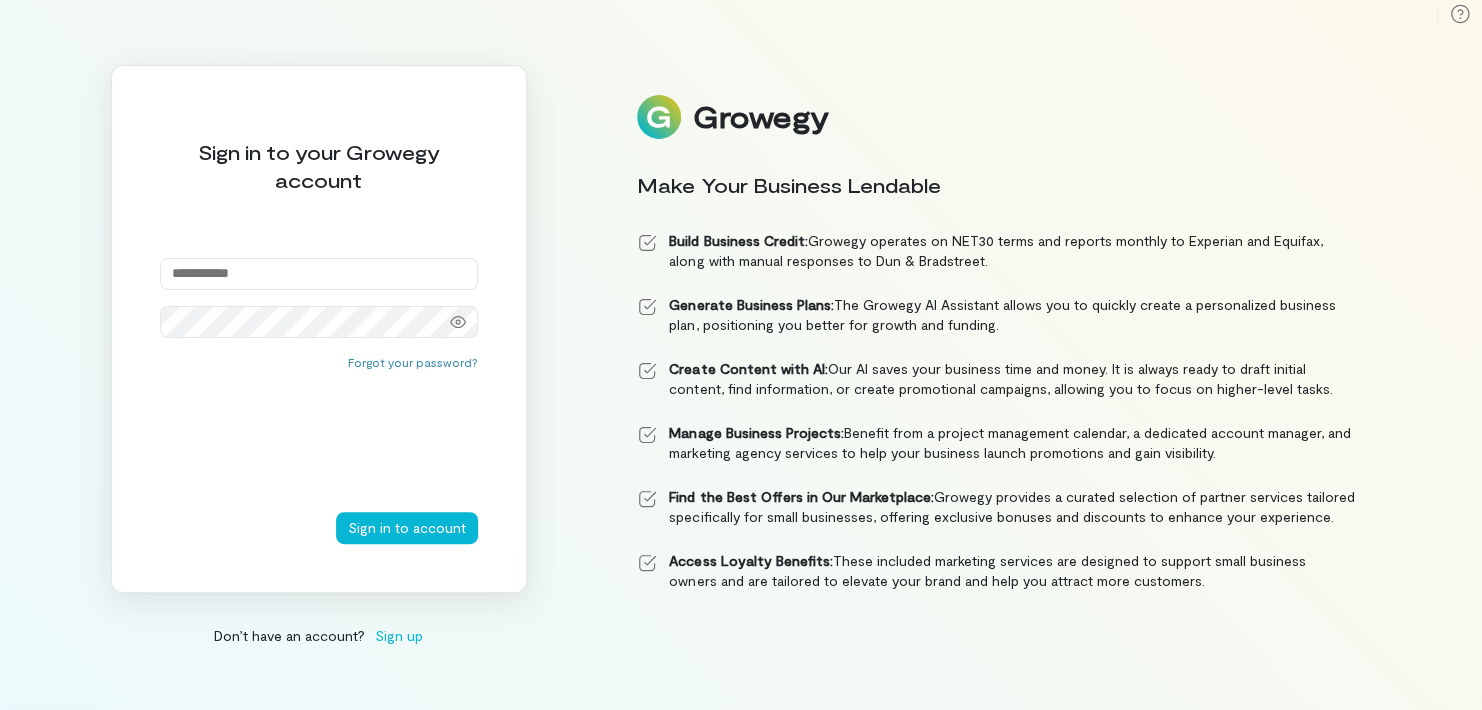 click at bounding box center [319, 274] 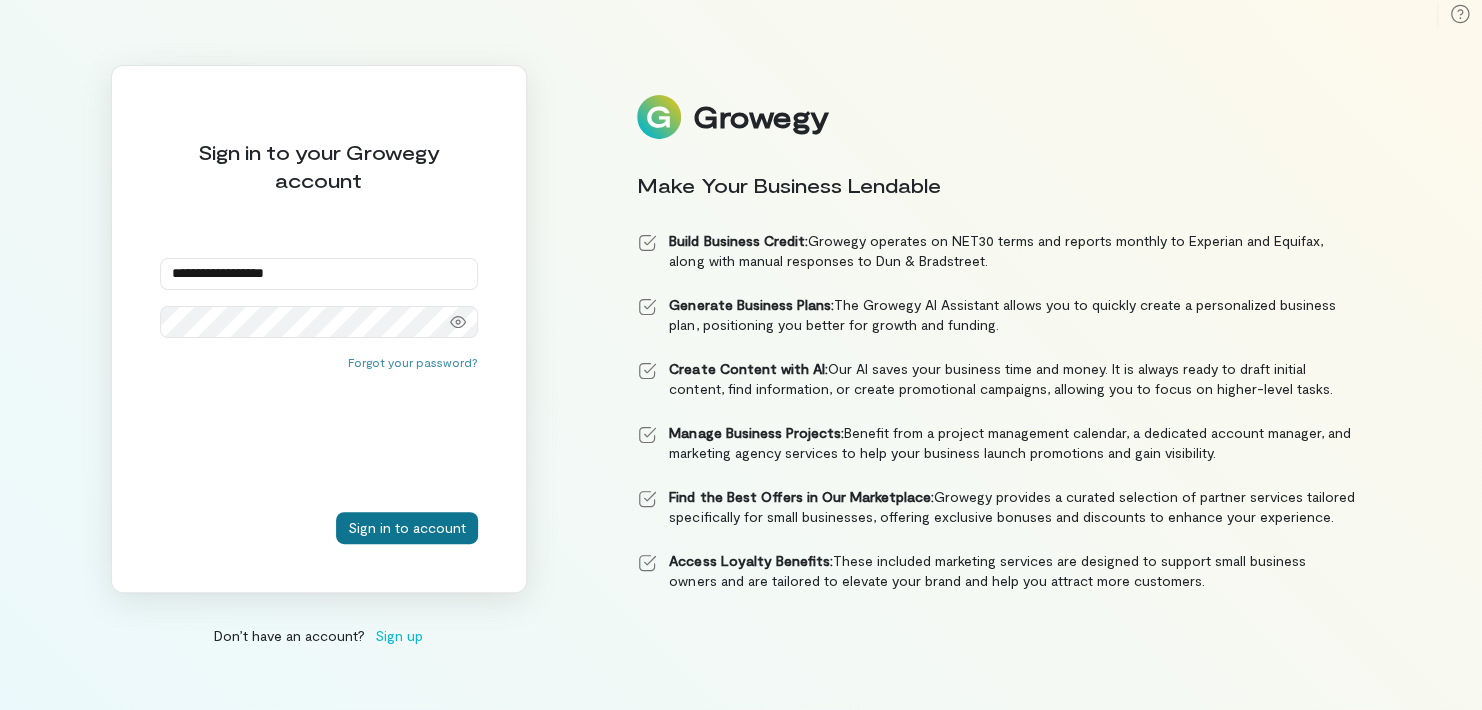 click on "Sign in to account" at bounding box center (407, 528) 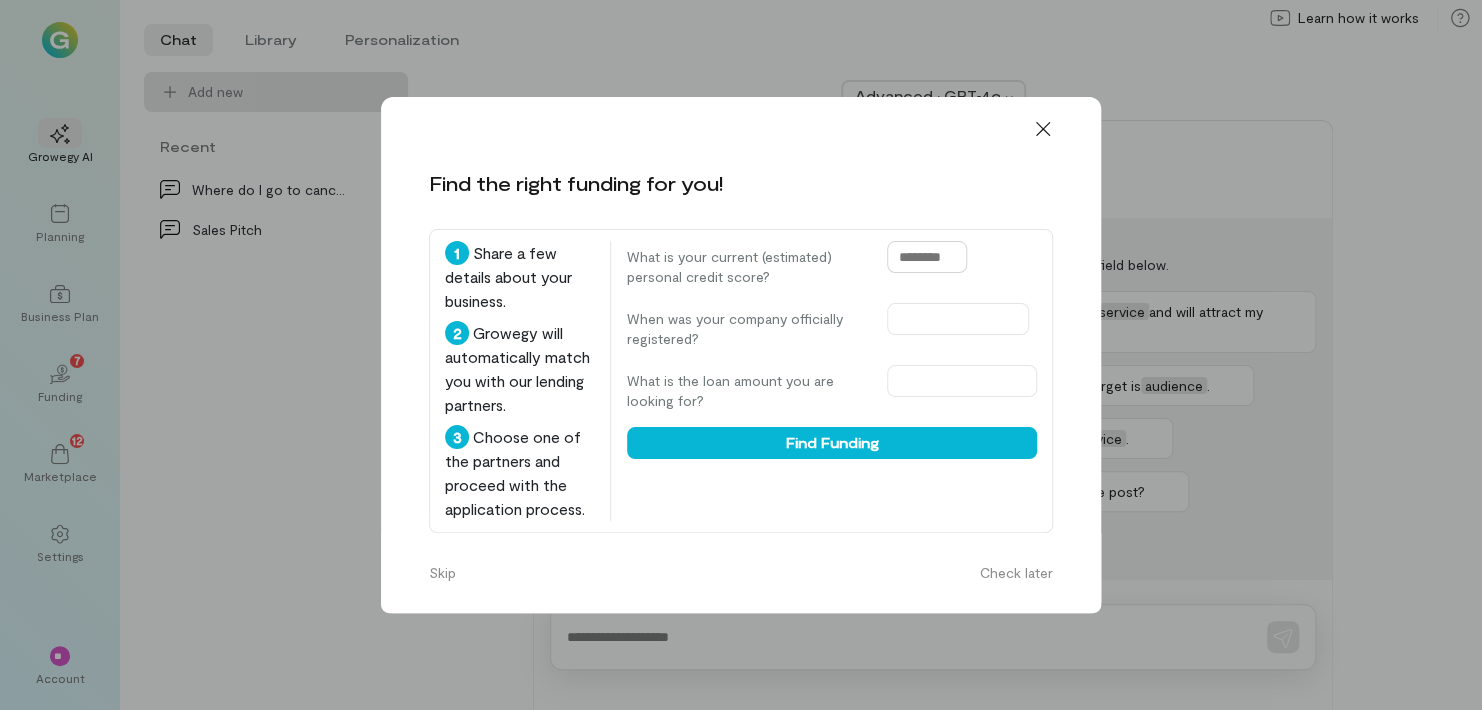 click at bounding box center (927, 257) 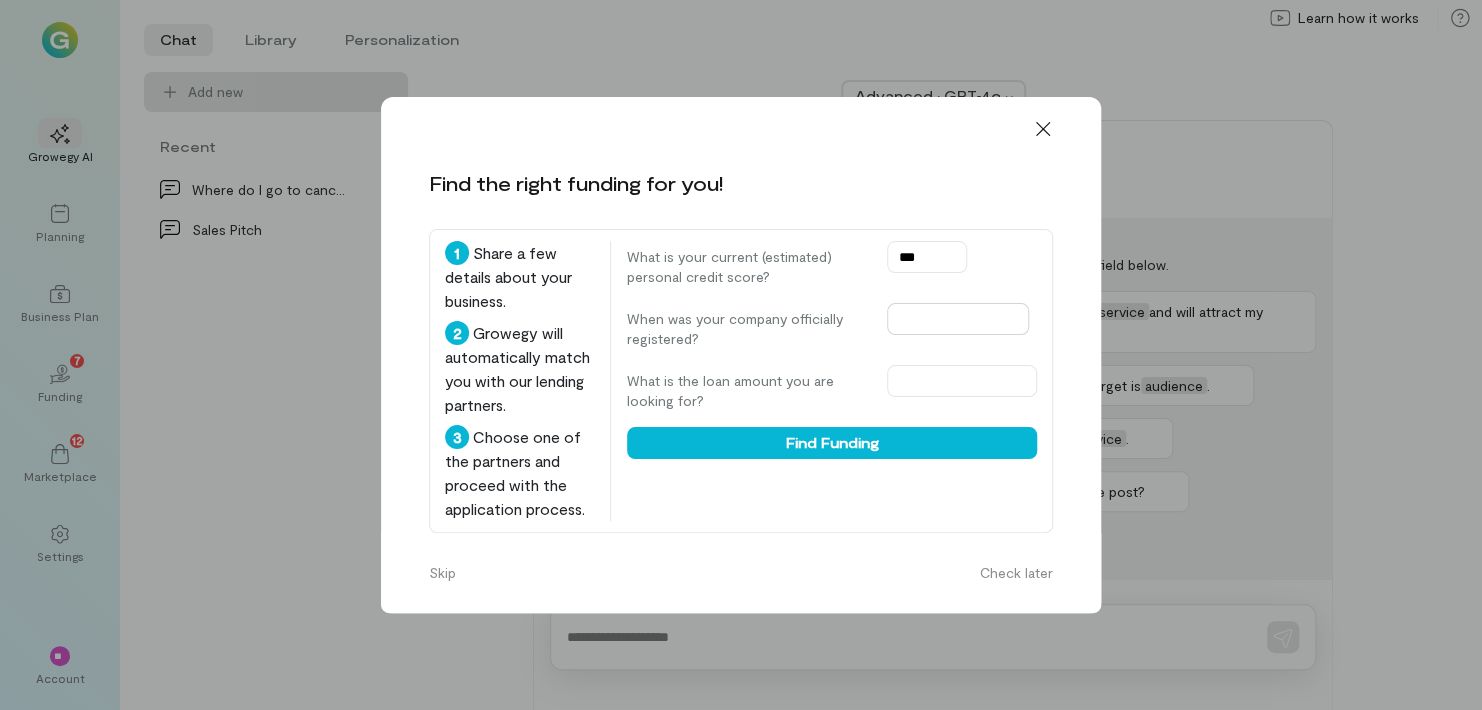 type on "***" 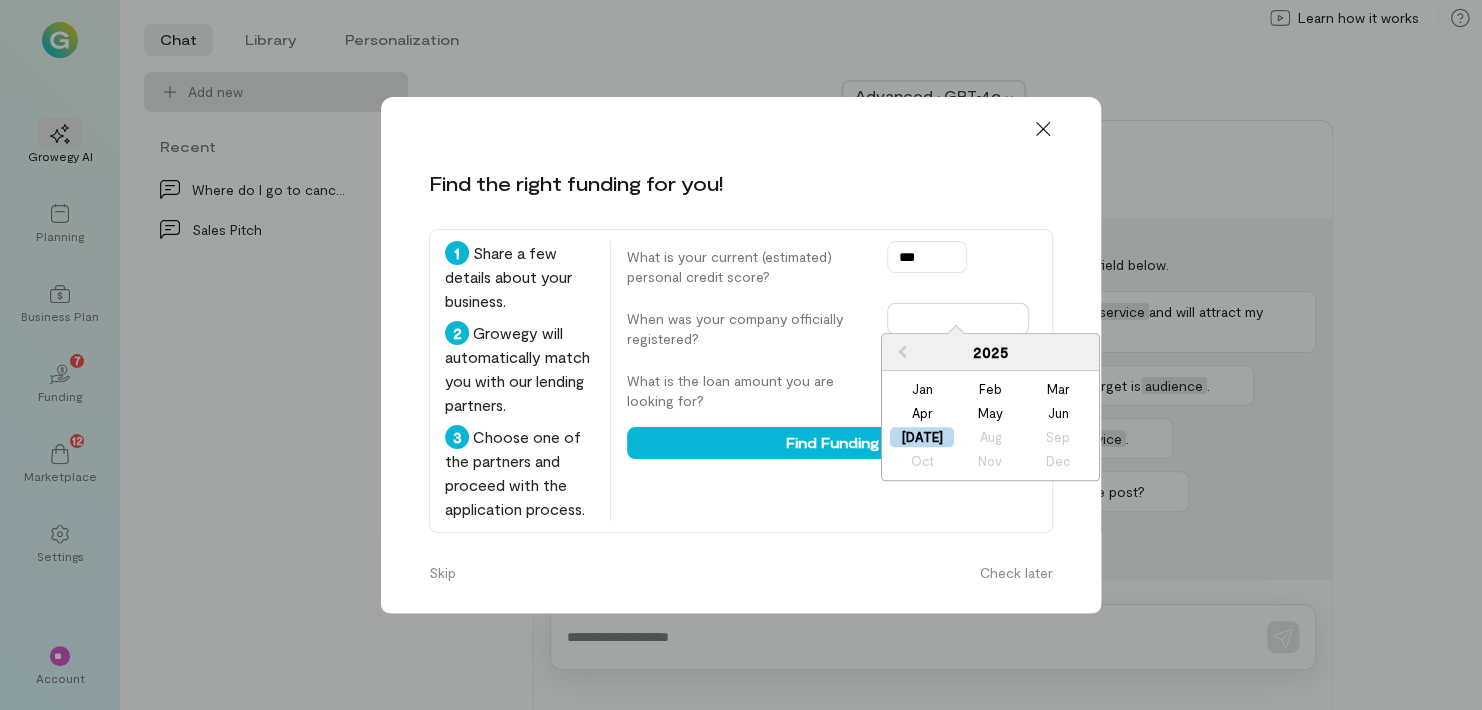 click at bounding box center [958, 319] 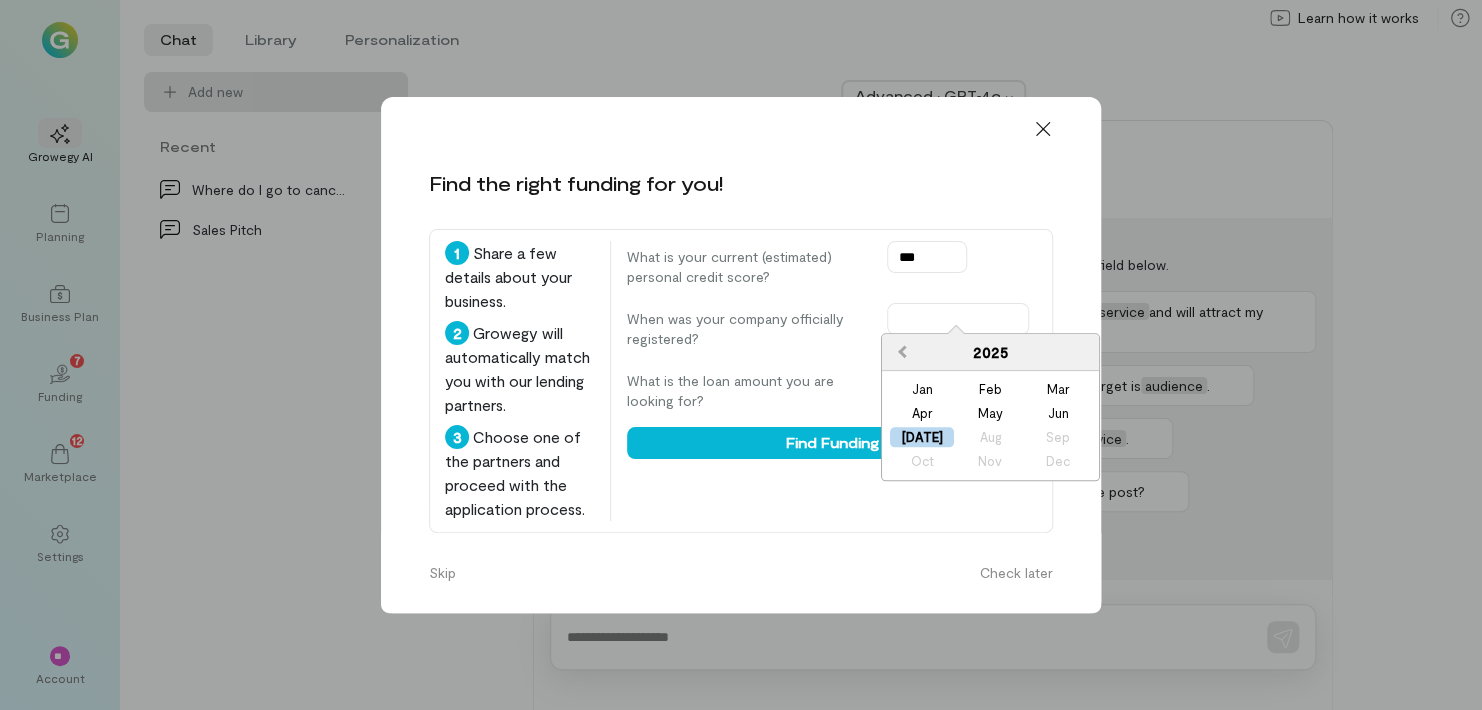 click on "Previous Year" at bounding box center (902, 351) 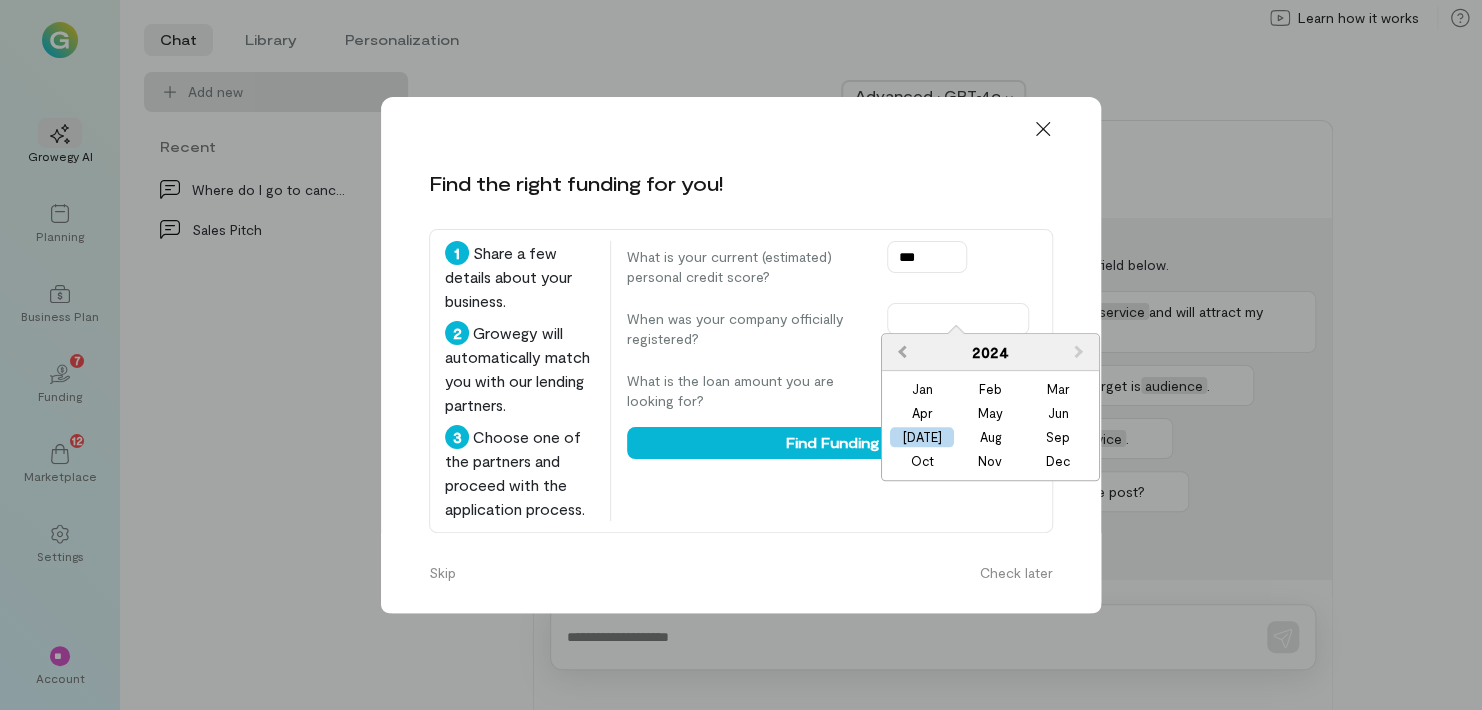 click on "Previous Year" at bounding box center [902, 351] 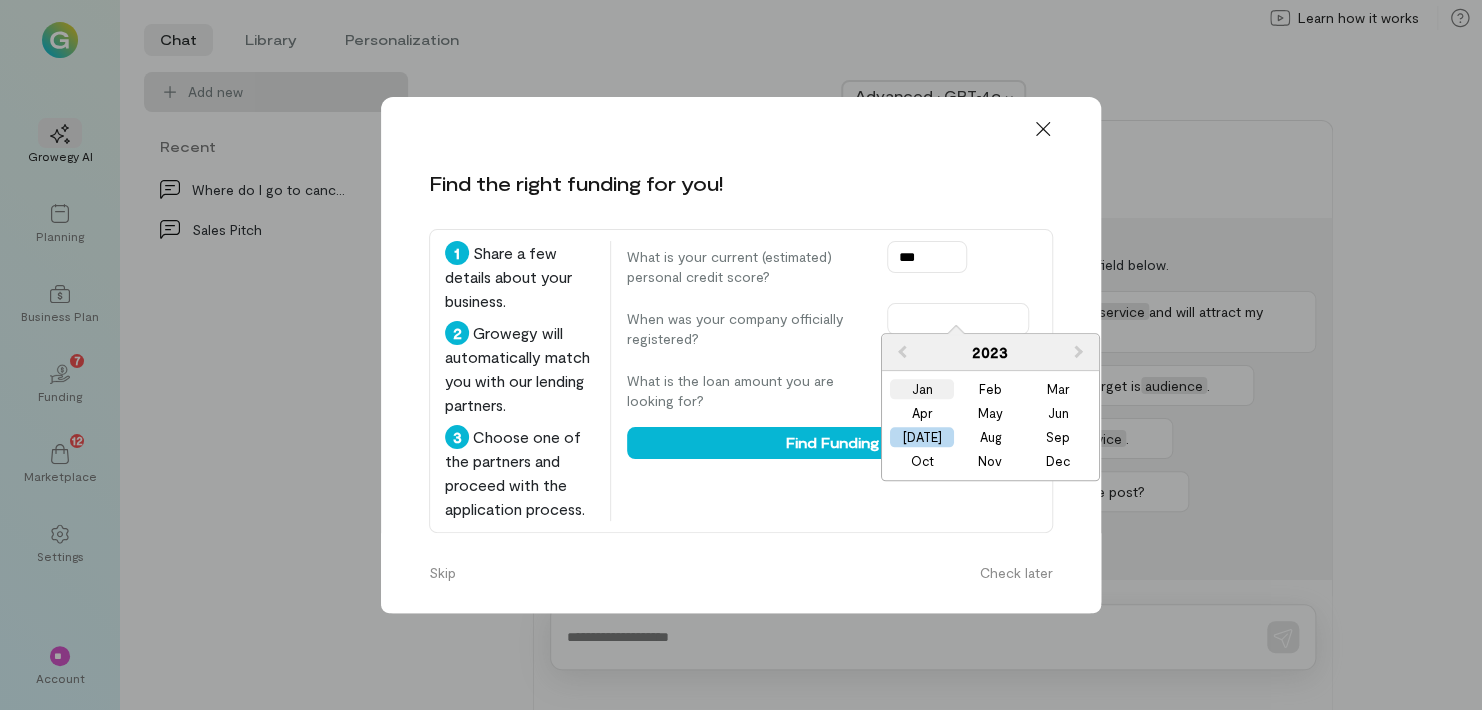 click on "Jan" at bounding box center (922, 390) 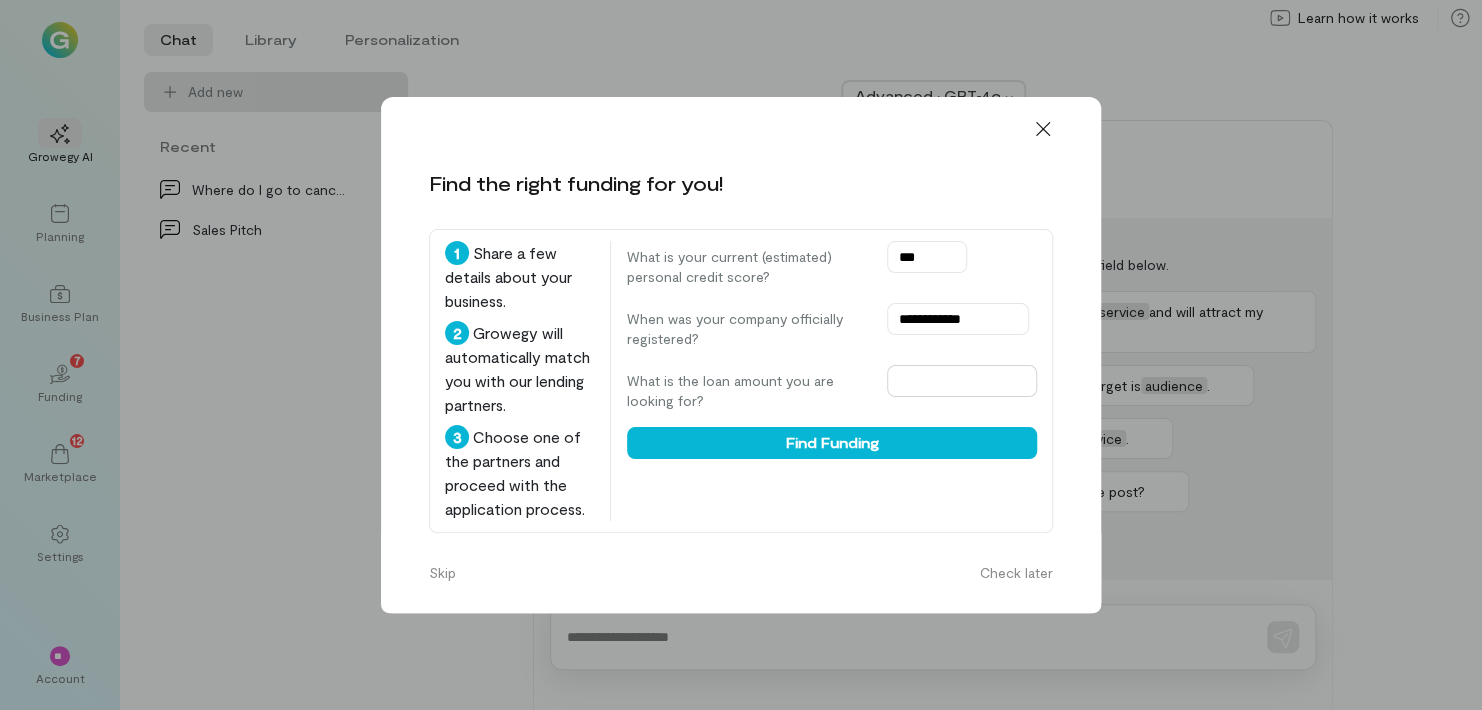click at bounding box center [962, 381] 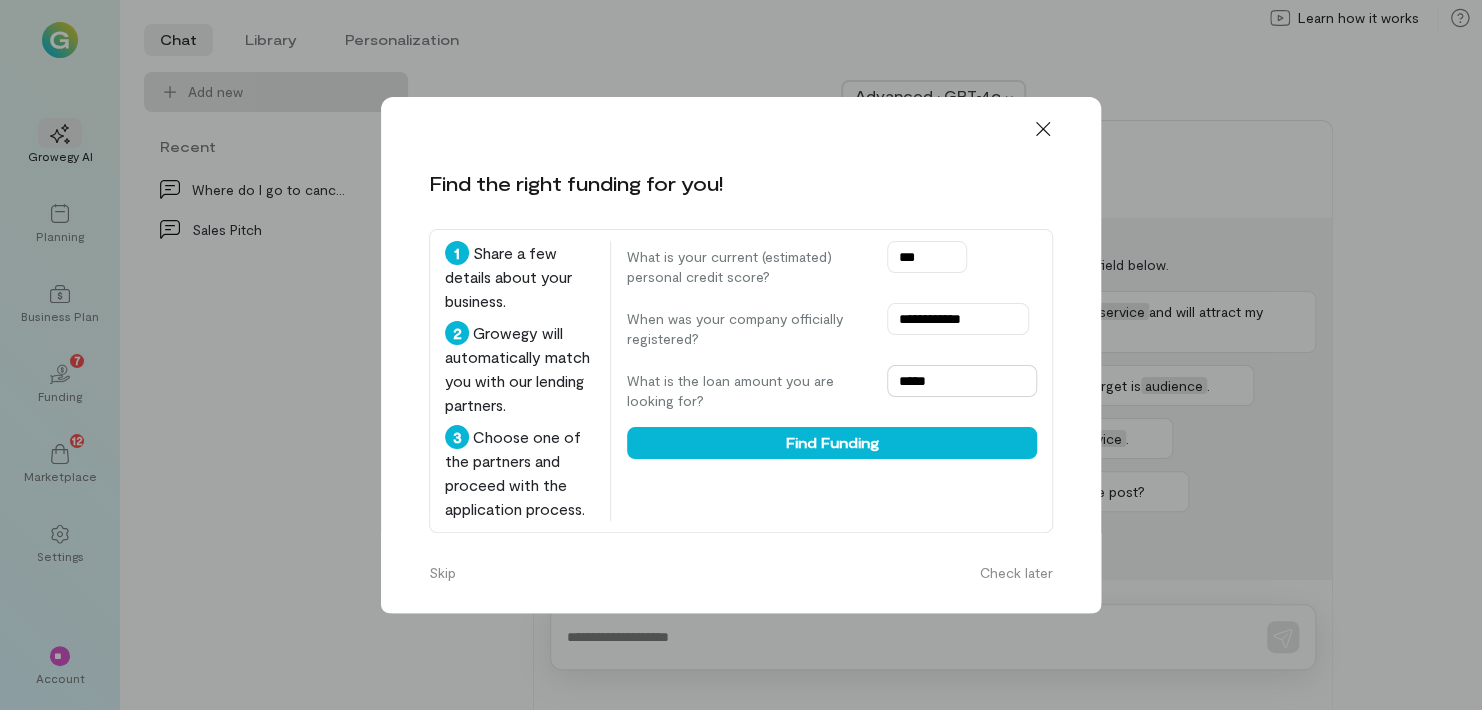 click on "*****" at bounding box center [962, 381] 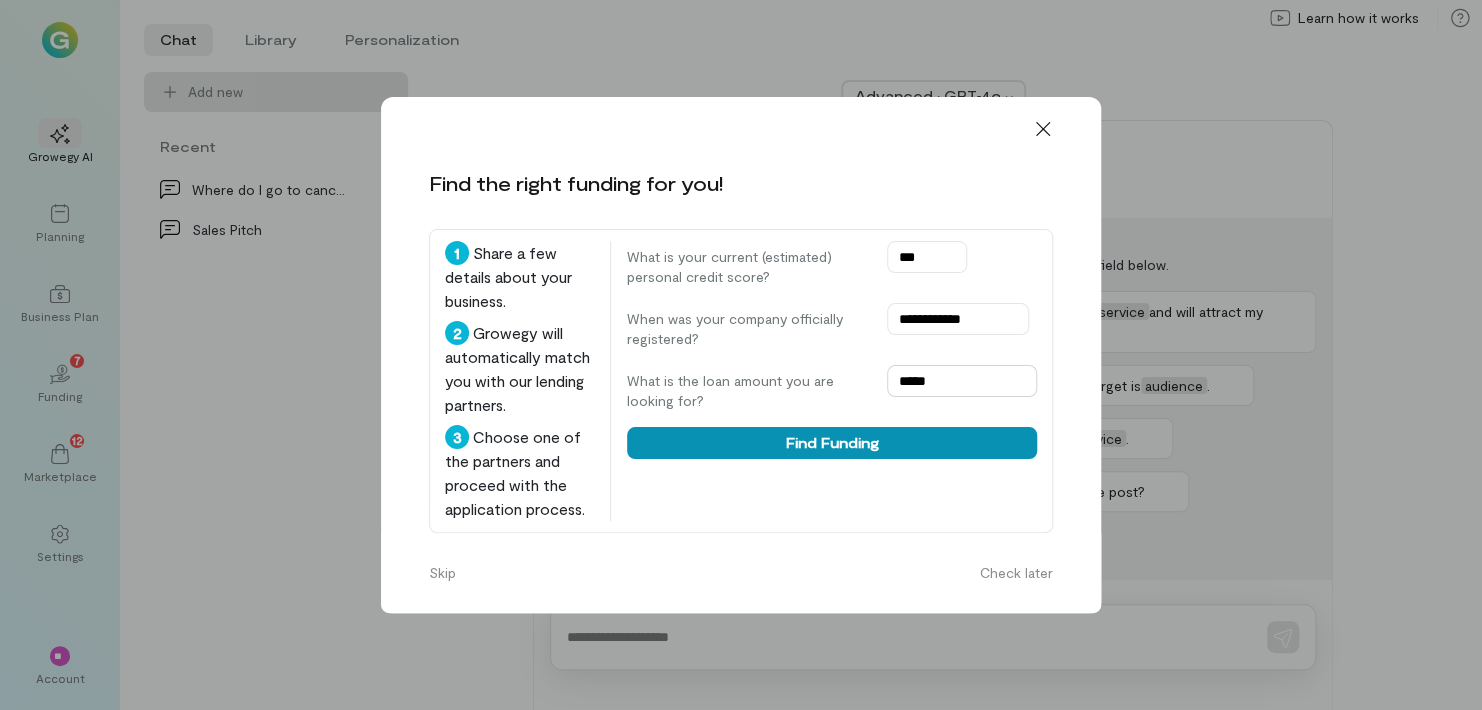 type on "*****" 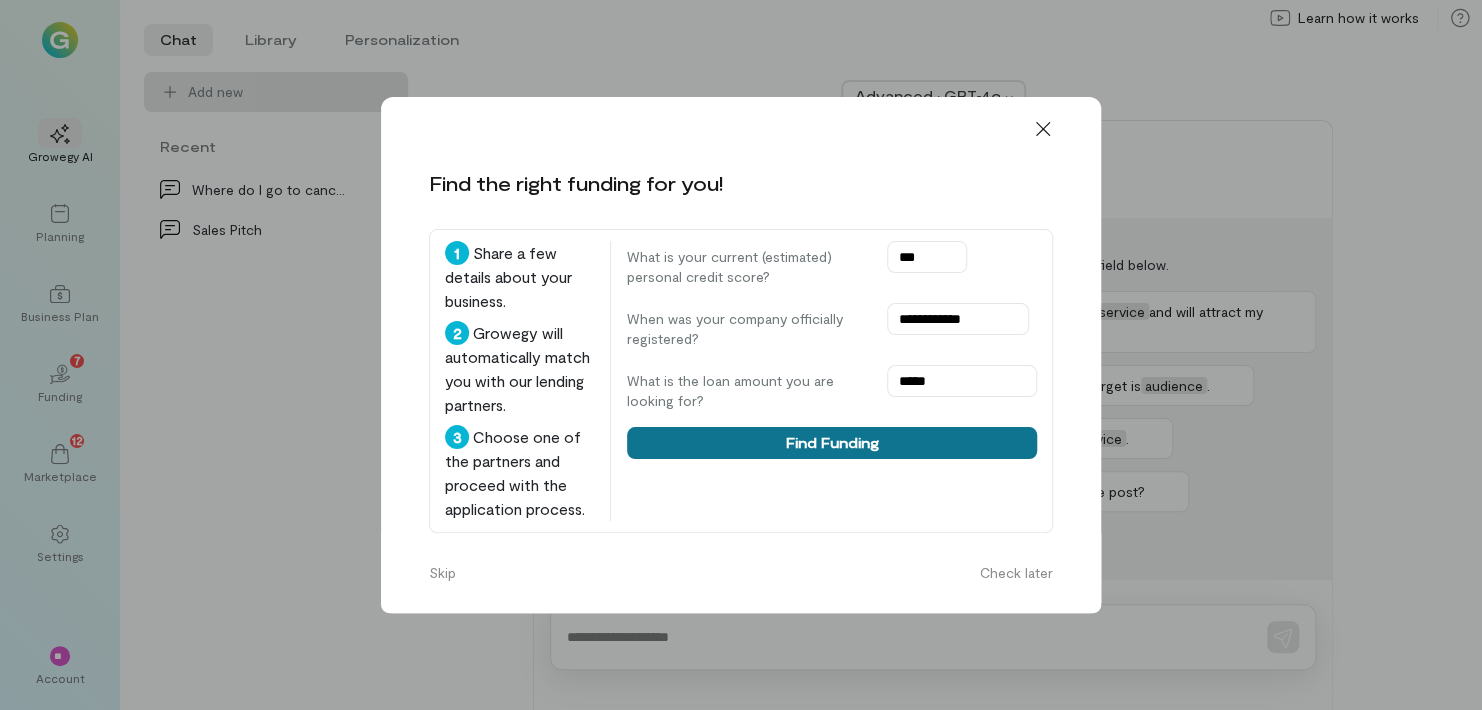 click on "Find Funding" at bounding box center (832, 443) 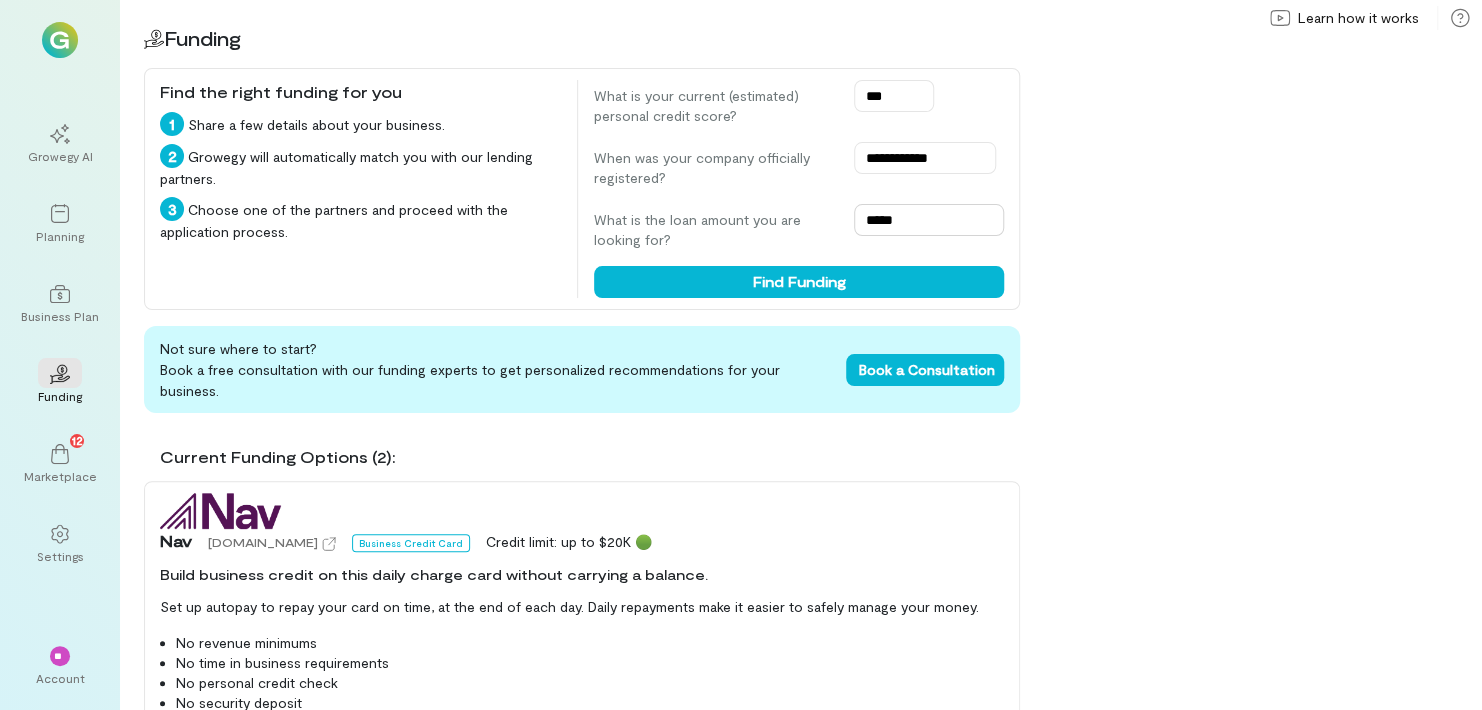 drag, startPoint x: 903, startPoint y: 216, endPoint x: 786, endPoint y: 235, distance: 118.5327 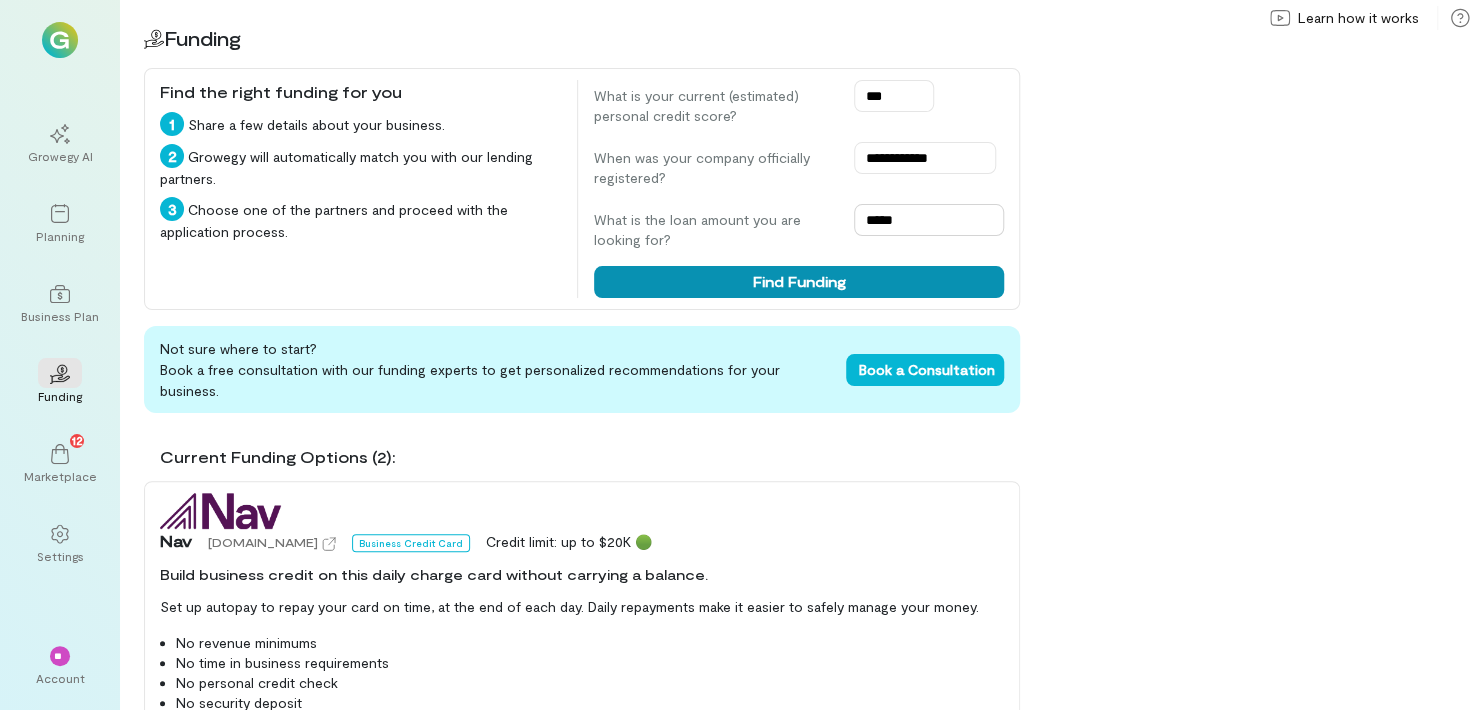 type on "*****" 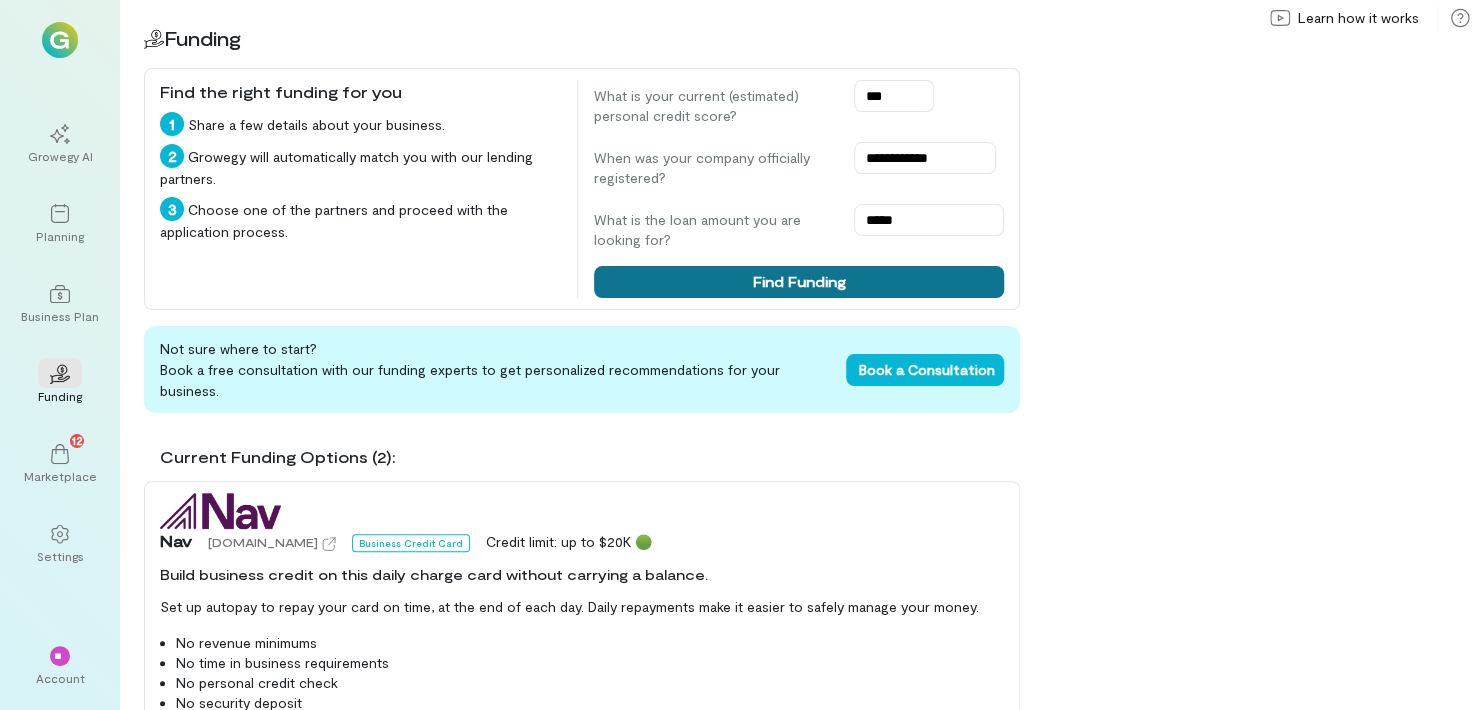 click on "Find Funding" at bounding box center (799, 282) 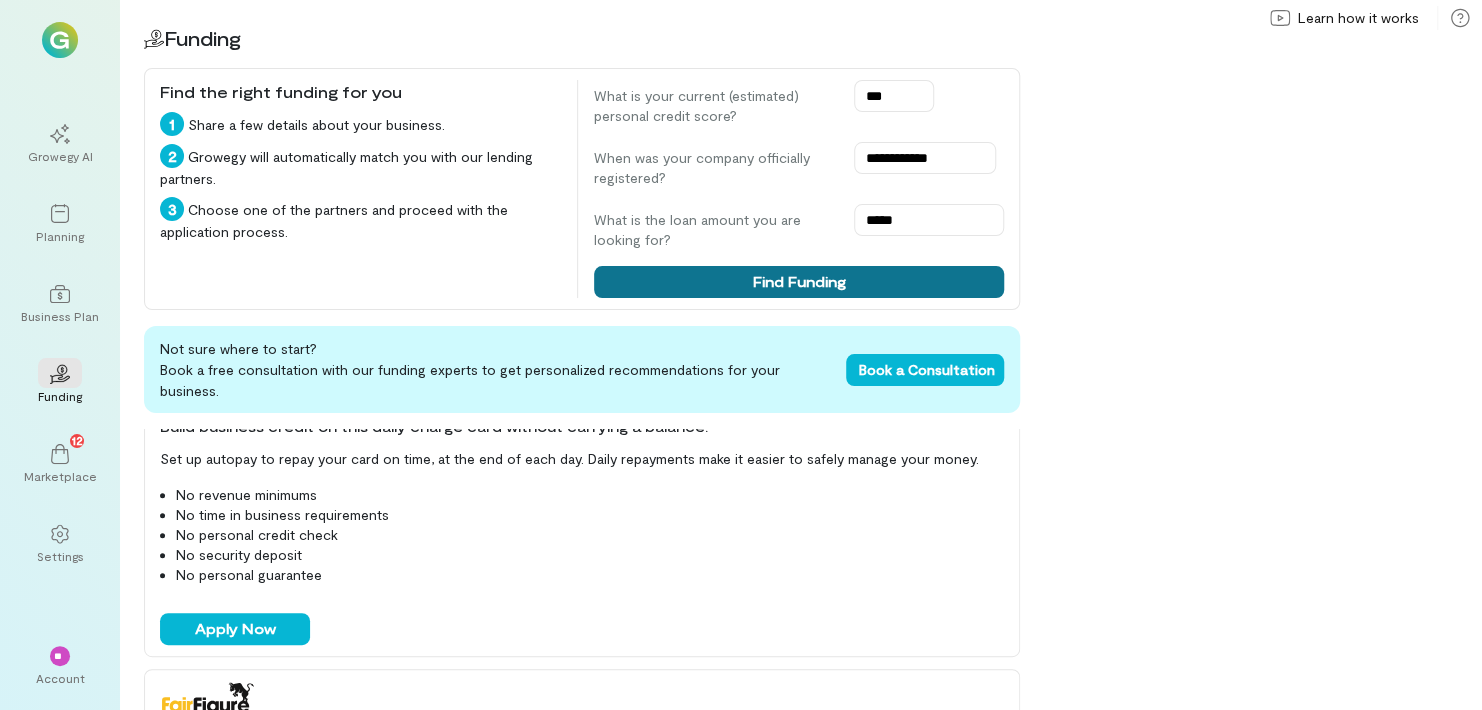 scroll, scrollTop: 172, scrollLeft: 0, axis: vertical 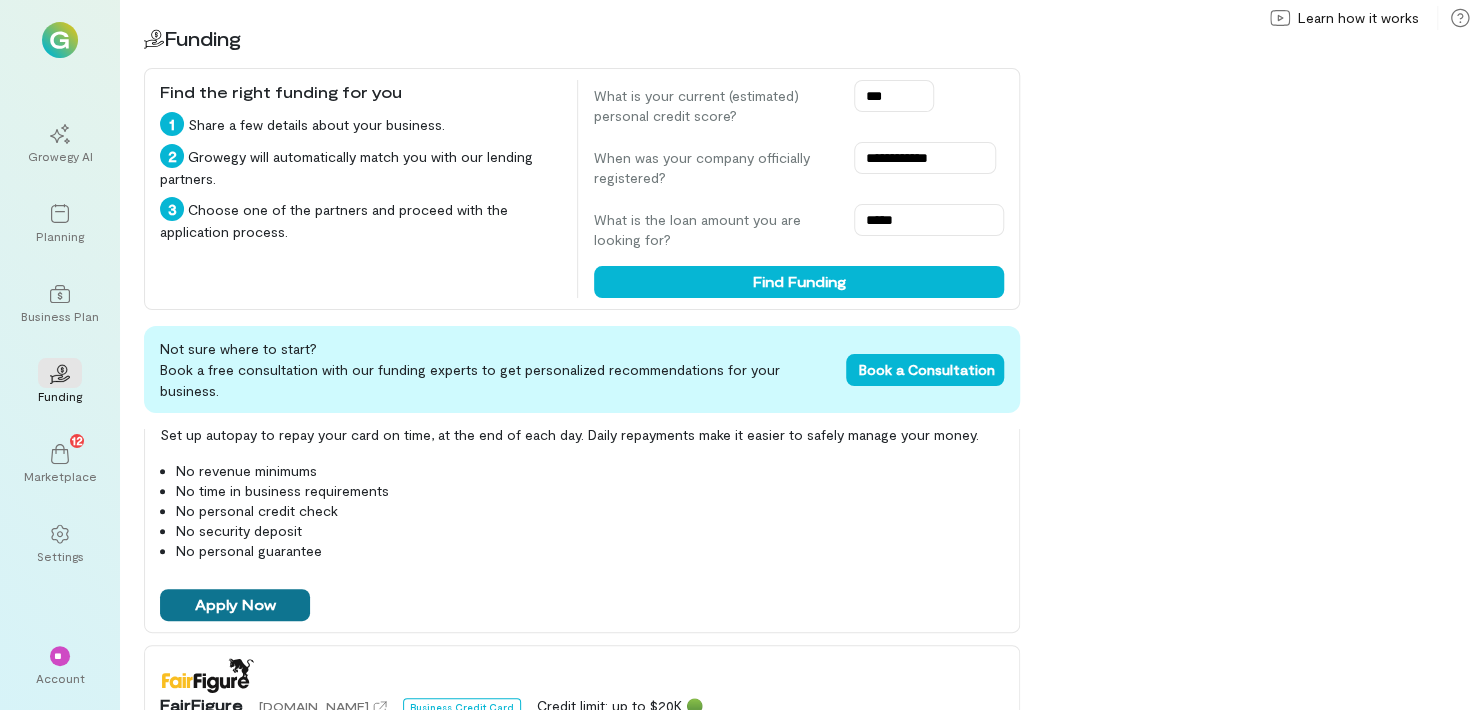 click on "Apply Now" at bounding box center [235, 605] 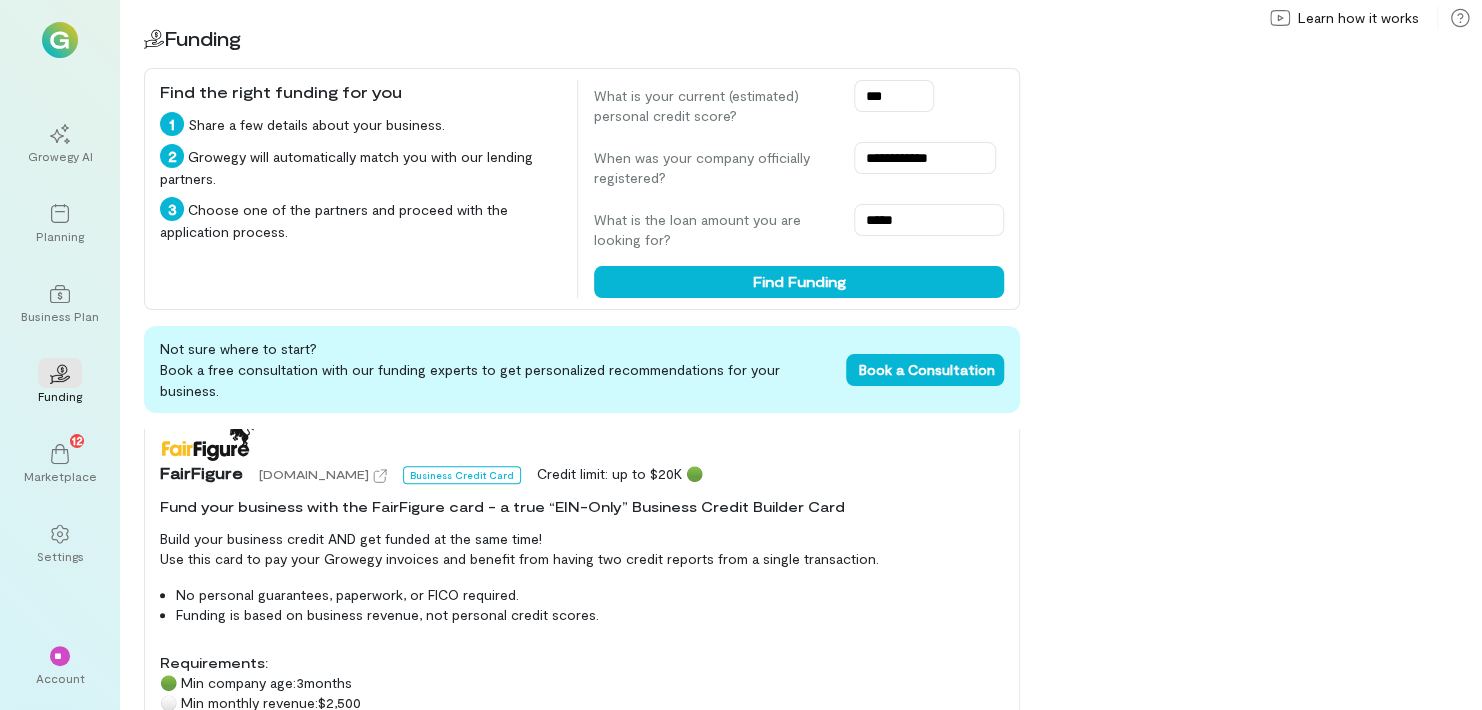 scroll, scrollTop: 436, scrollLeft: 0, axis: vertical 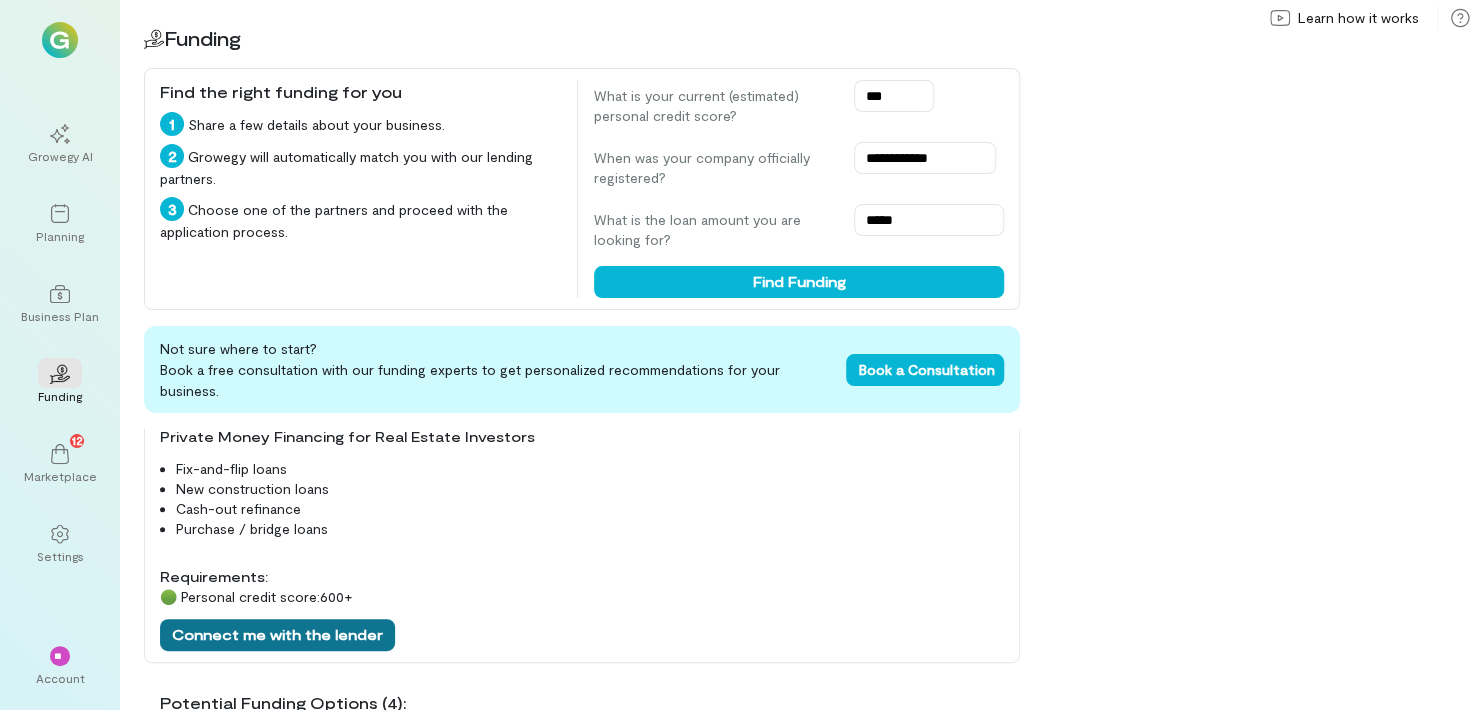 click on "Connect me with the lender" at bounding box center (277, 635) 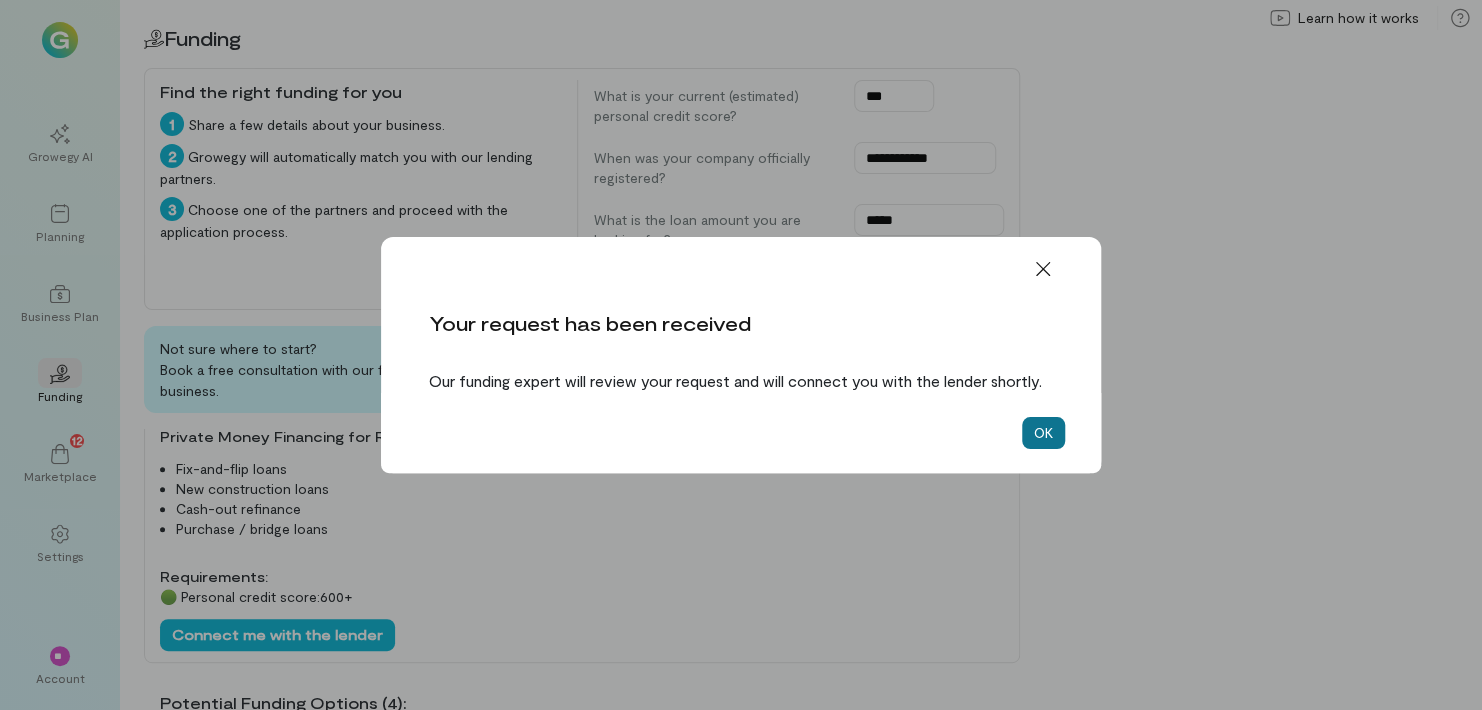 click on "OK" at bounding box center [1043, 433] 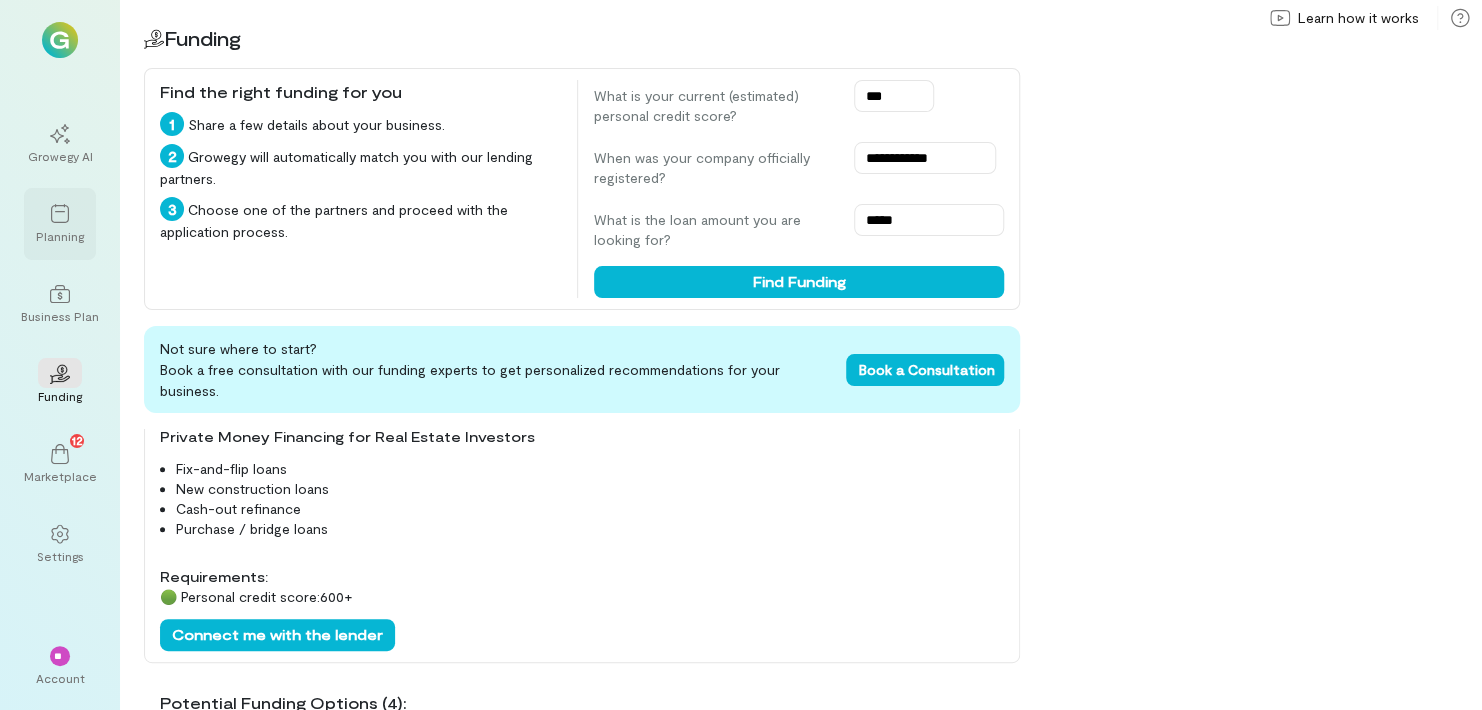 click on "Planning" at bounding box center (60, 236) 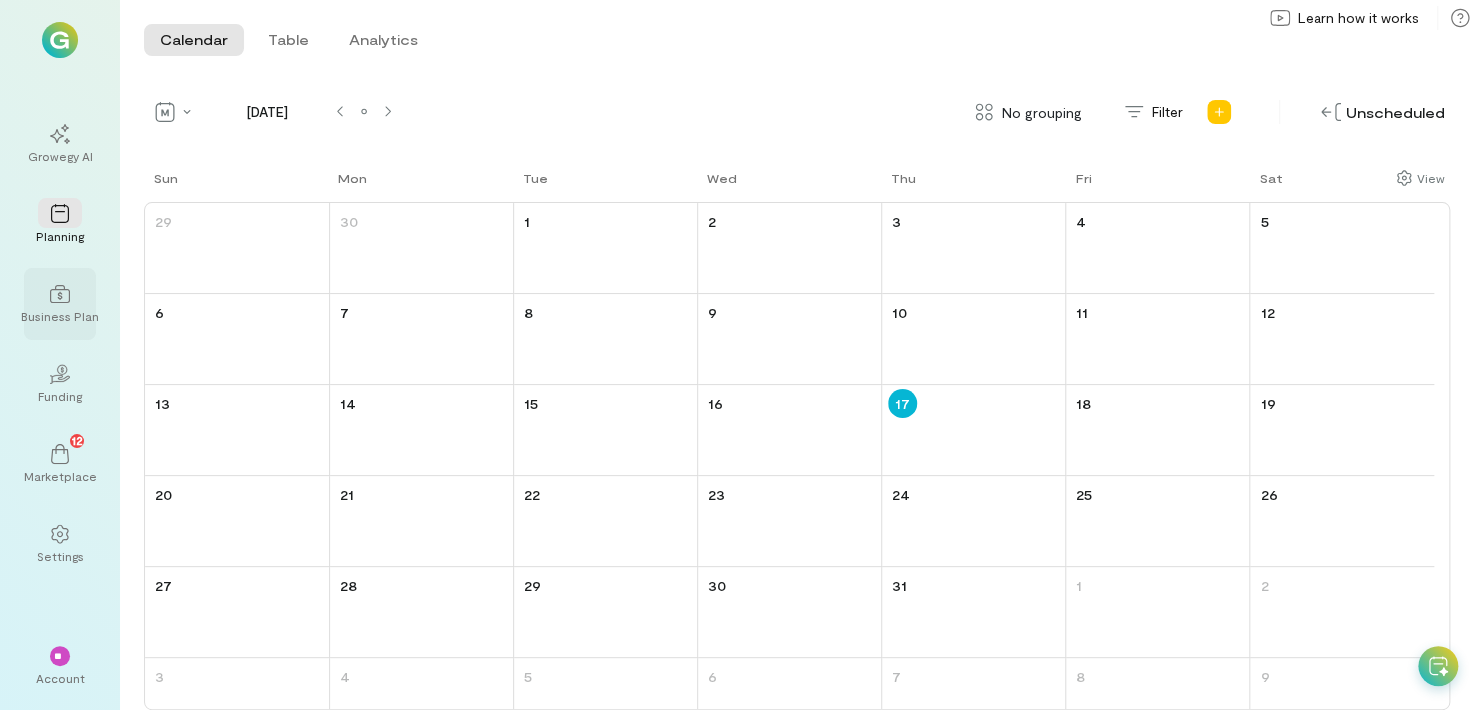 click 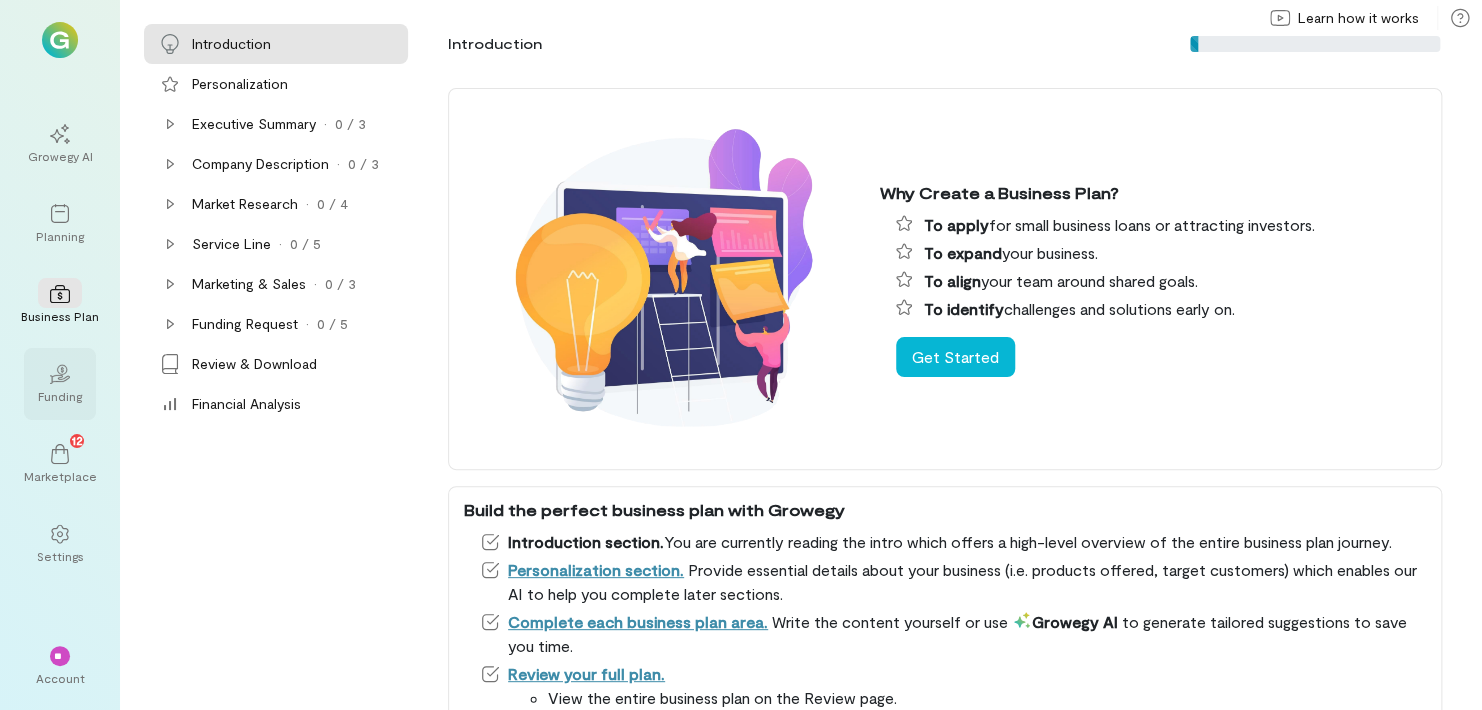 click on "Funding" at bounding box center [60, 396] 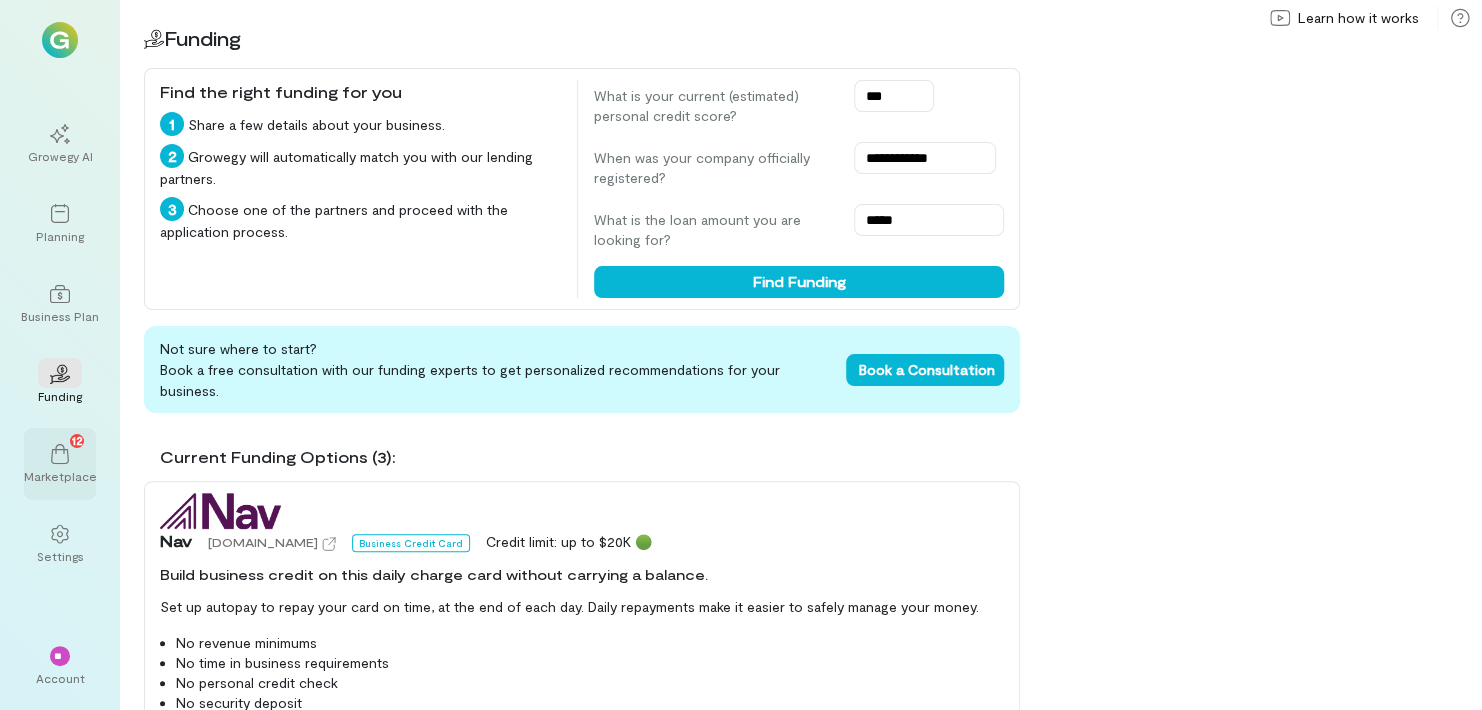 click 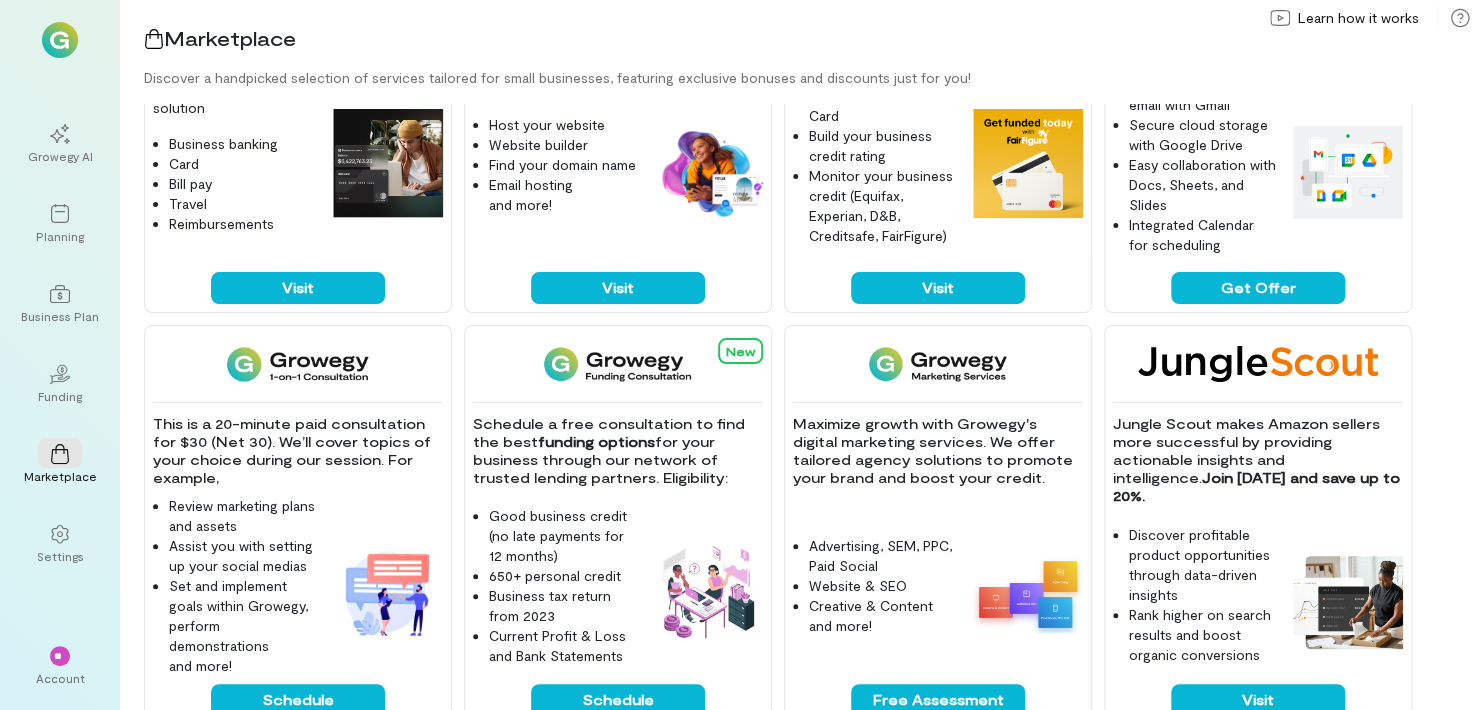 scroll, scrollTop: 195, scrollLeft: 0, axis: vertical 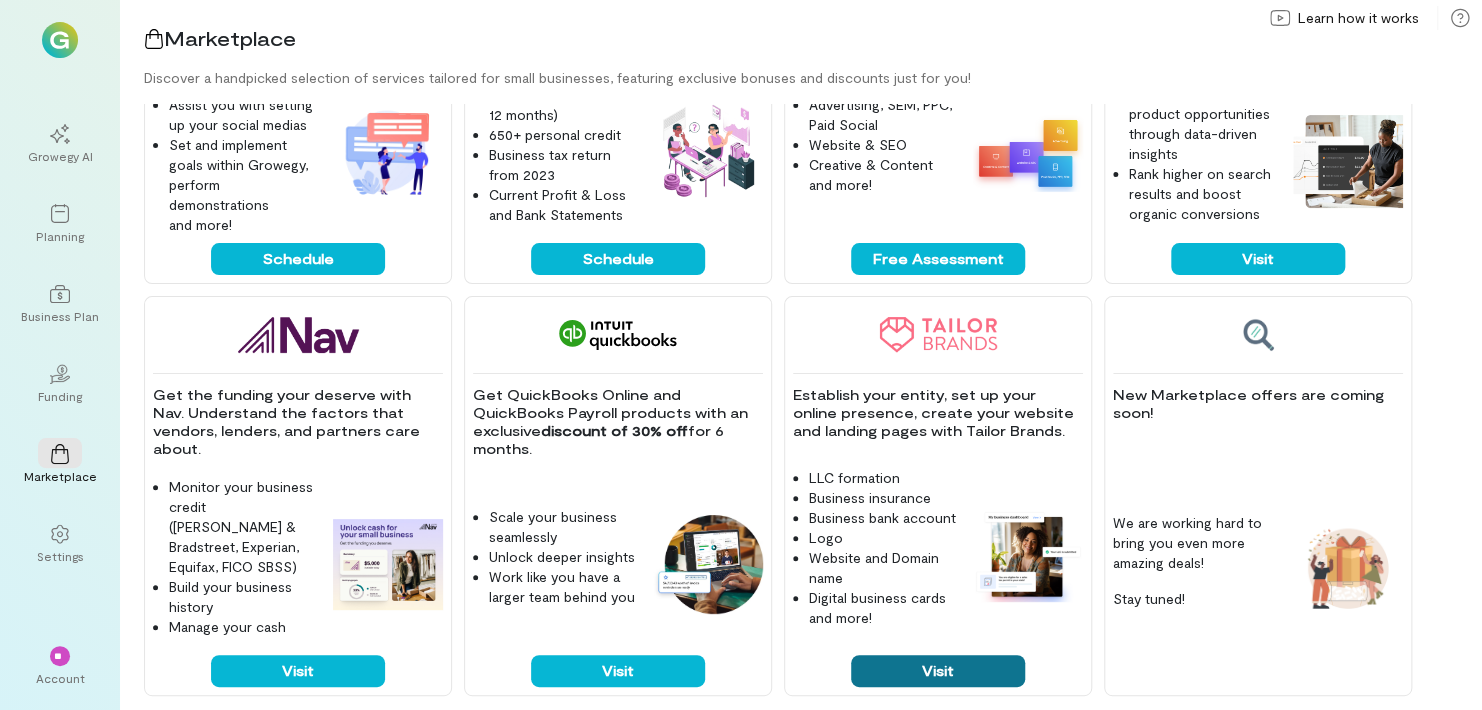 click on "Visit" at bounding box center [938, 671] 